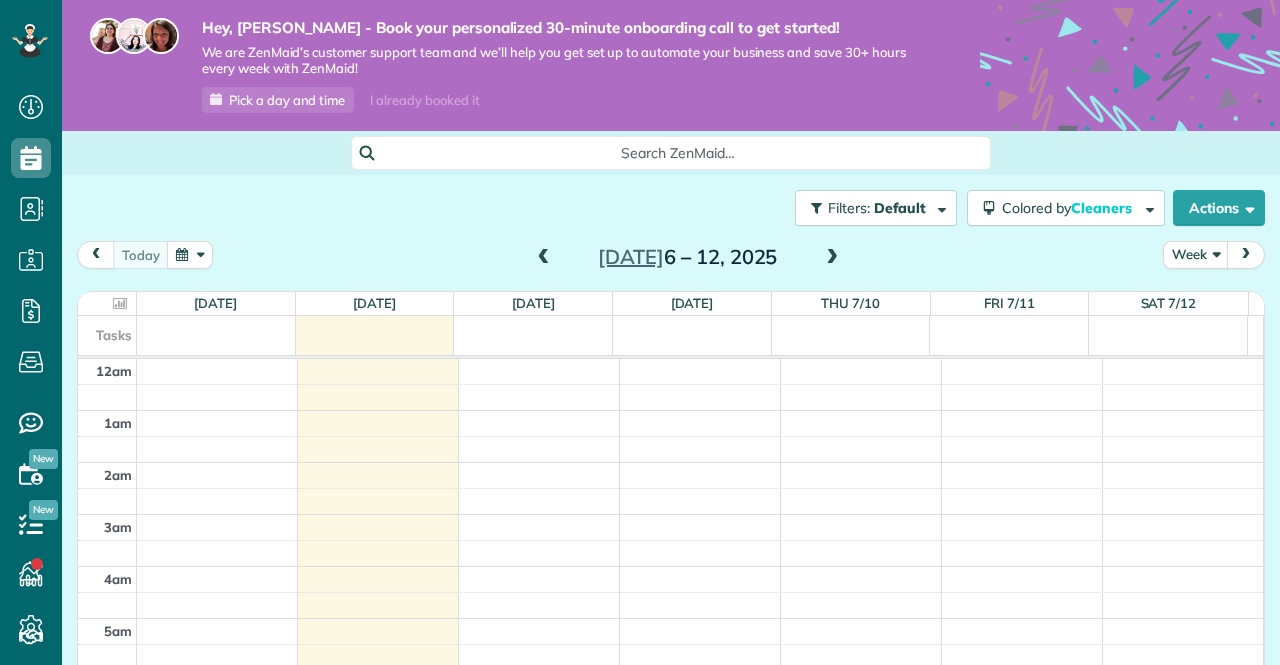 scroll, scrollTop: 0, scrollLeft: 0, axis: both 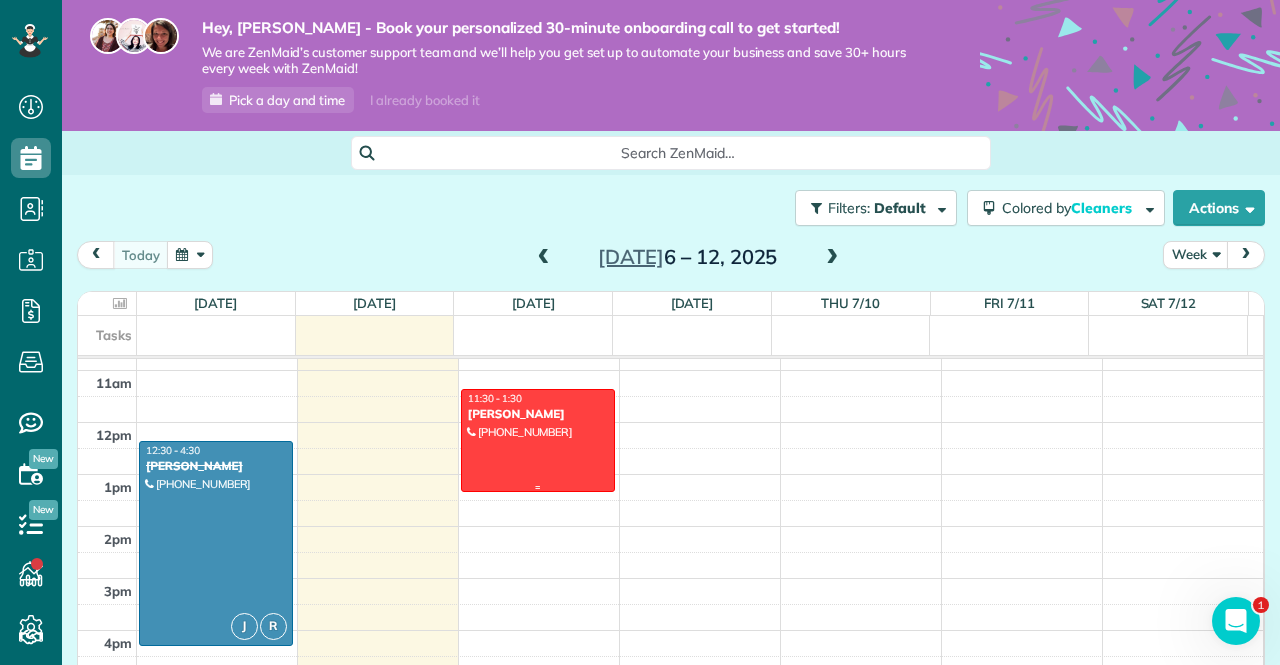 click at bounding box center [538, 440] 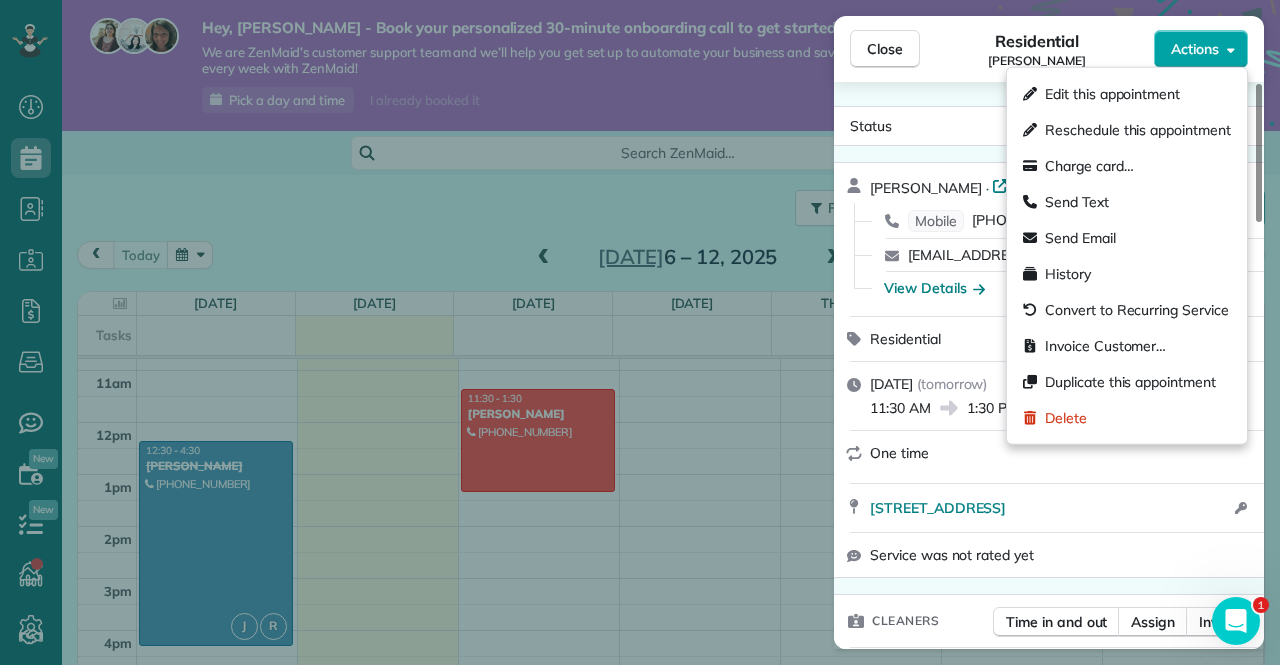 click on "Actions" at bounding box center [1201, 49] 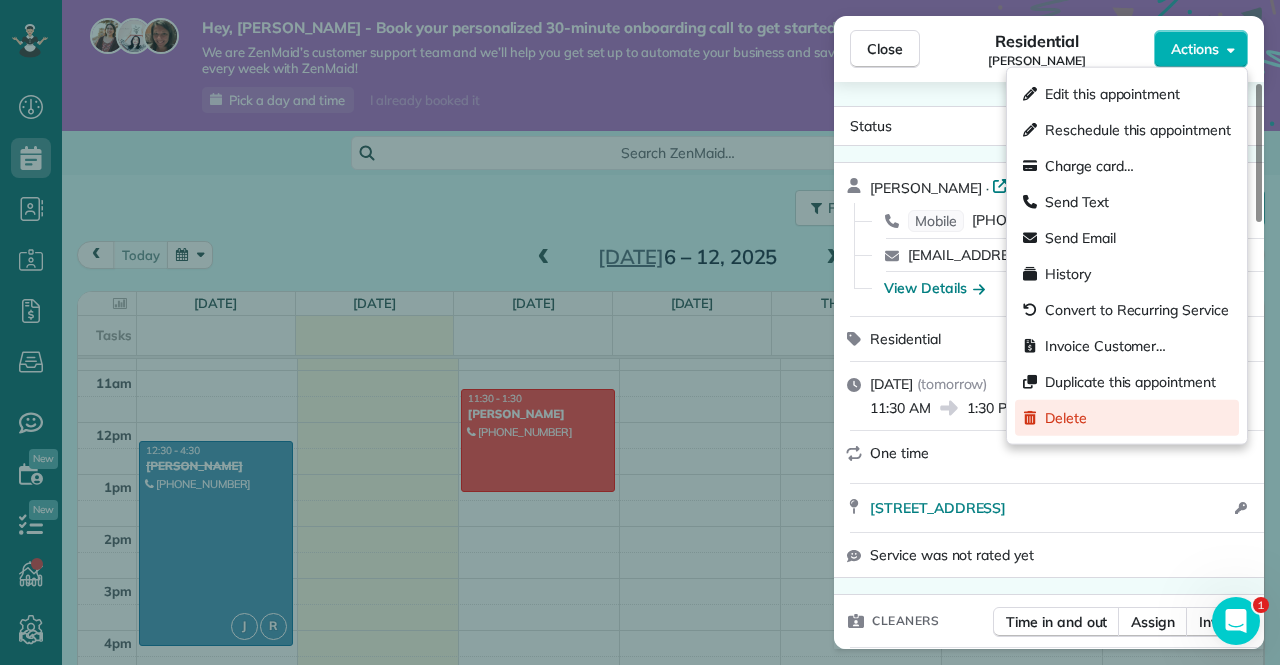 click on "Delete" at bounding box center (1066, 418) 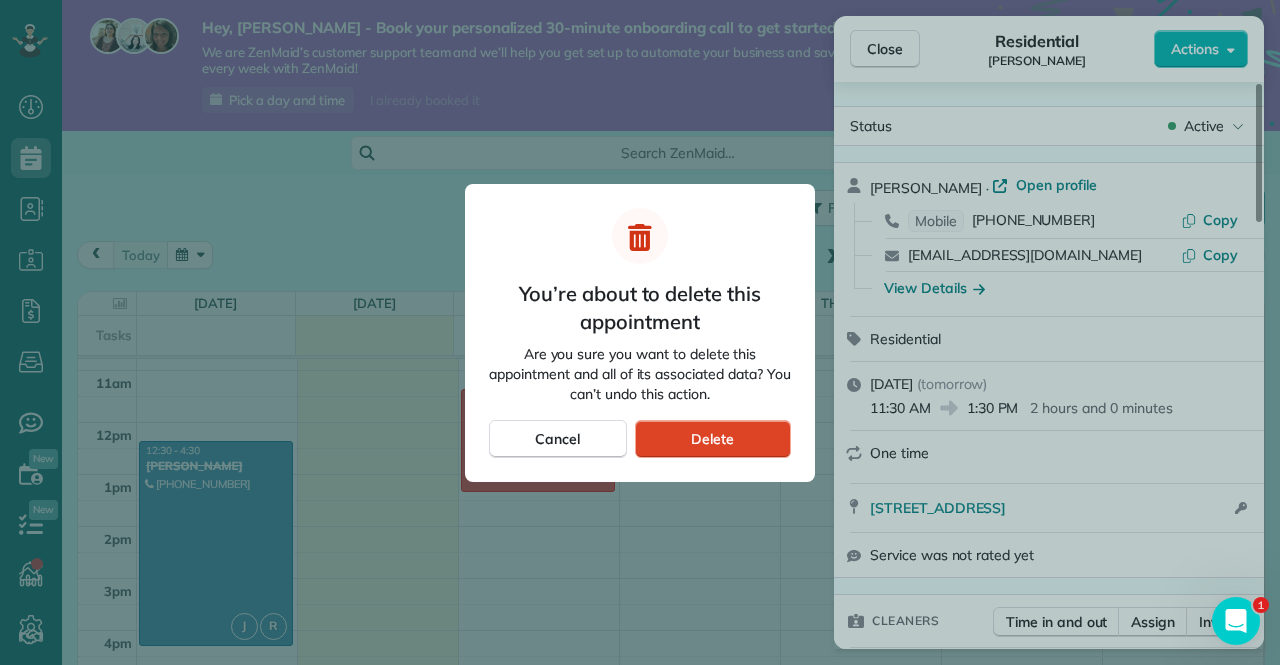 click on "Delete" at bounding box center (713, 439) 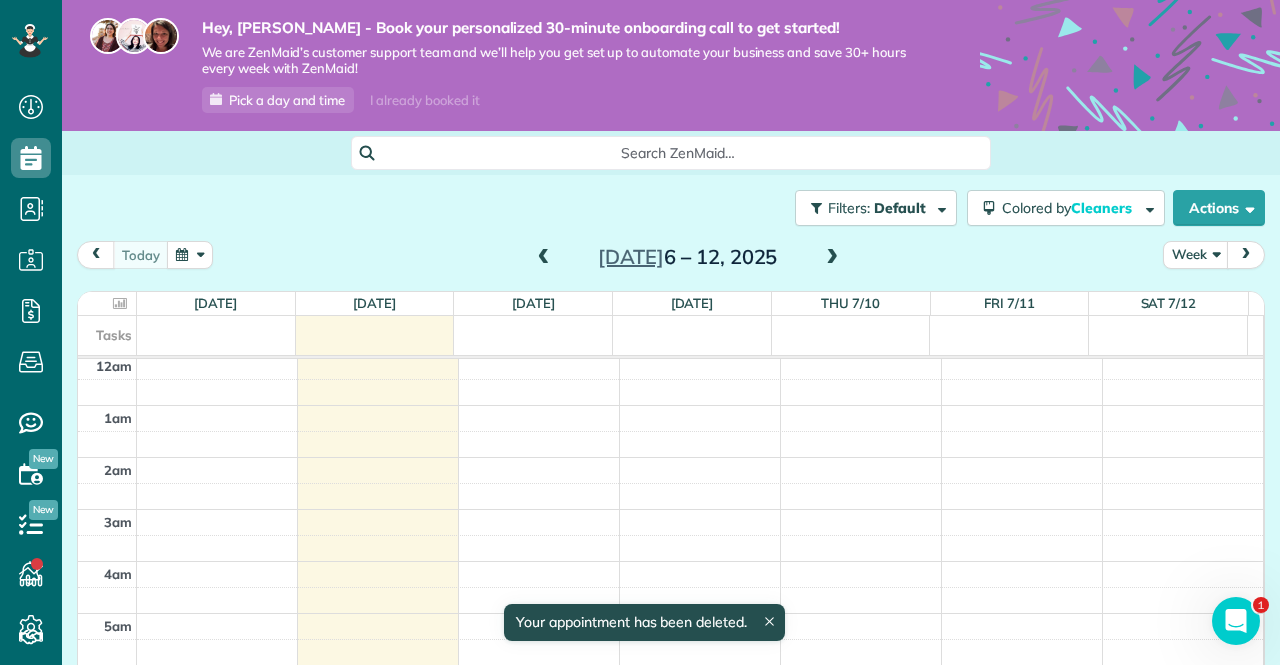scroll, scrollTop: 0, scrollLeft: 0, axis: both 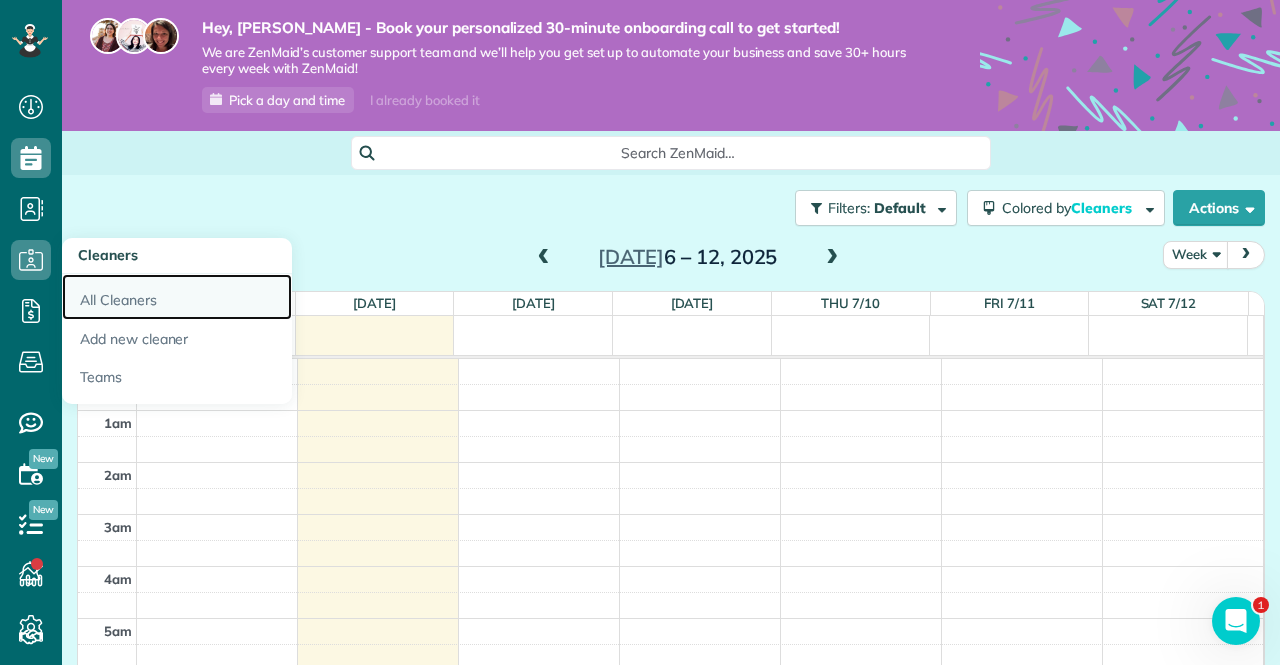 click on "All Cleaners" at bounding box center [177, 297] 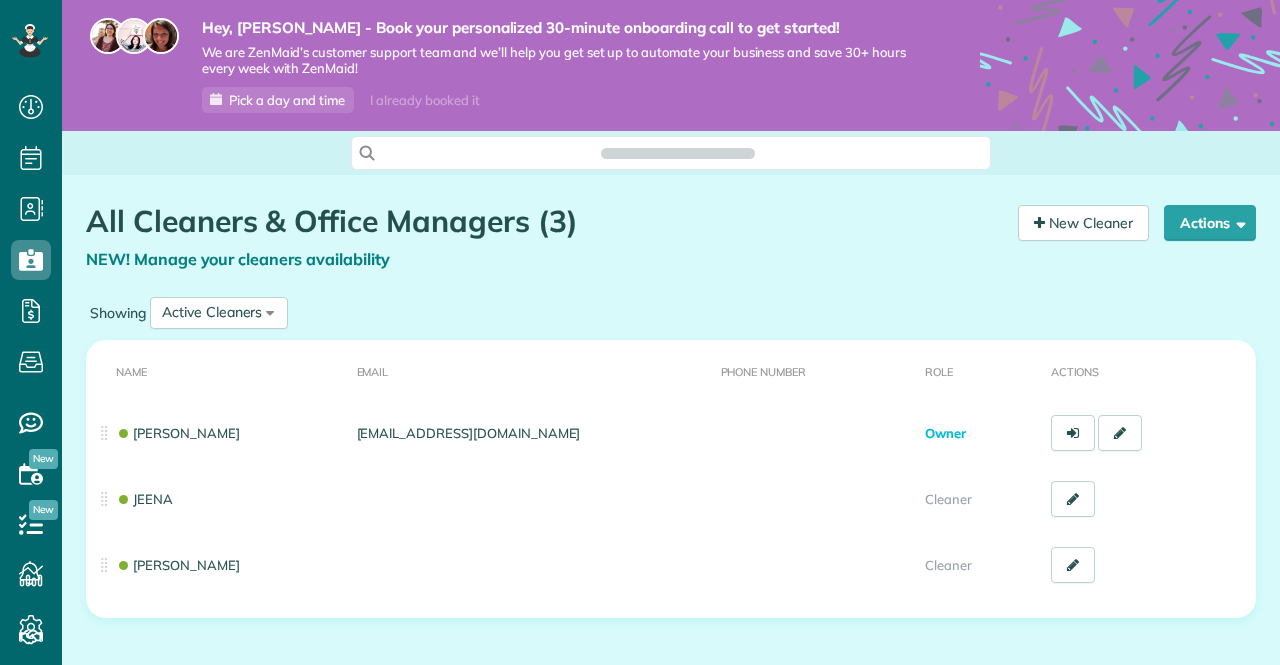 scroll, scrollTop: 0, scrollLeft: 0, axis: both 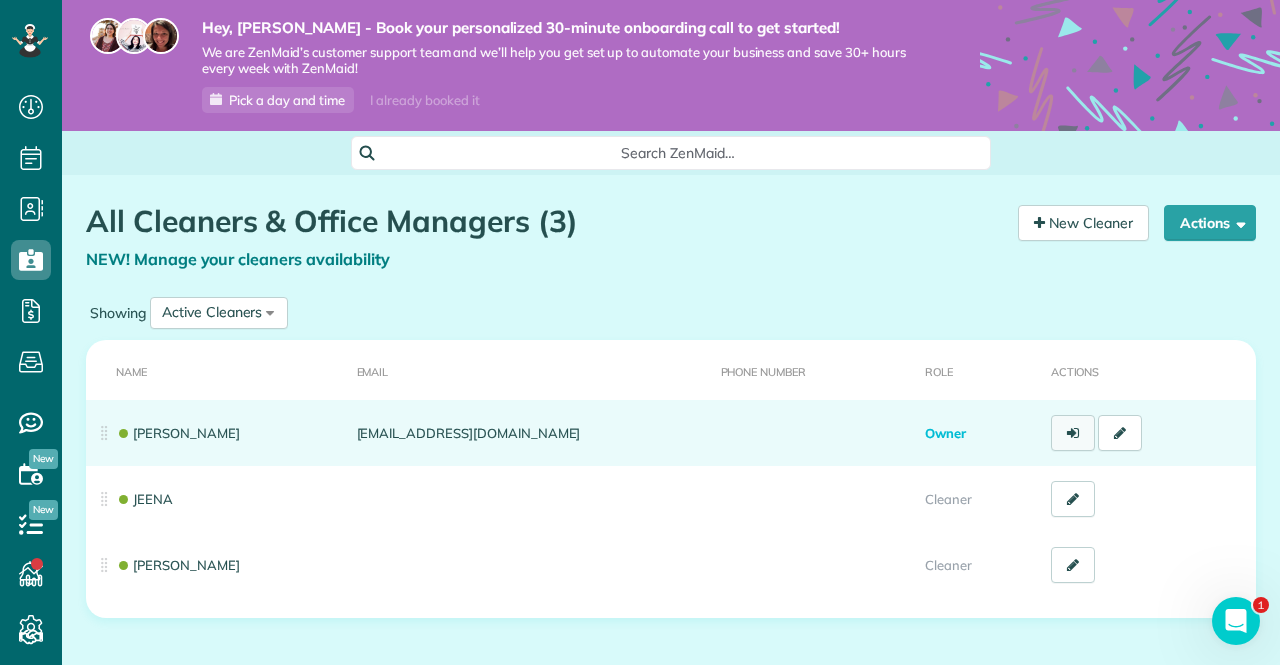 click at bounding box center [1073, 433] 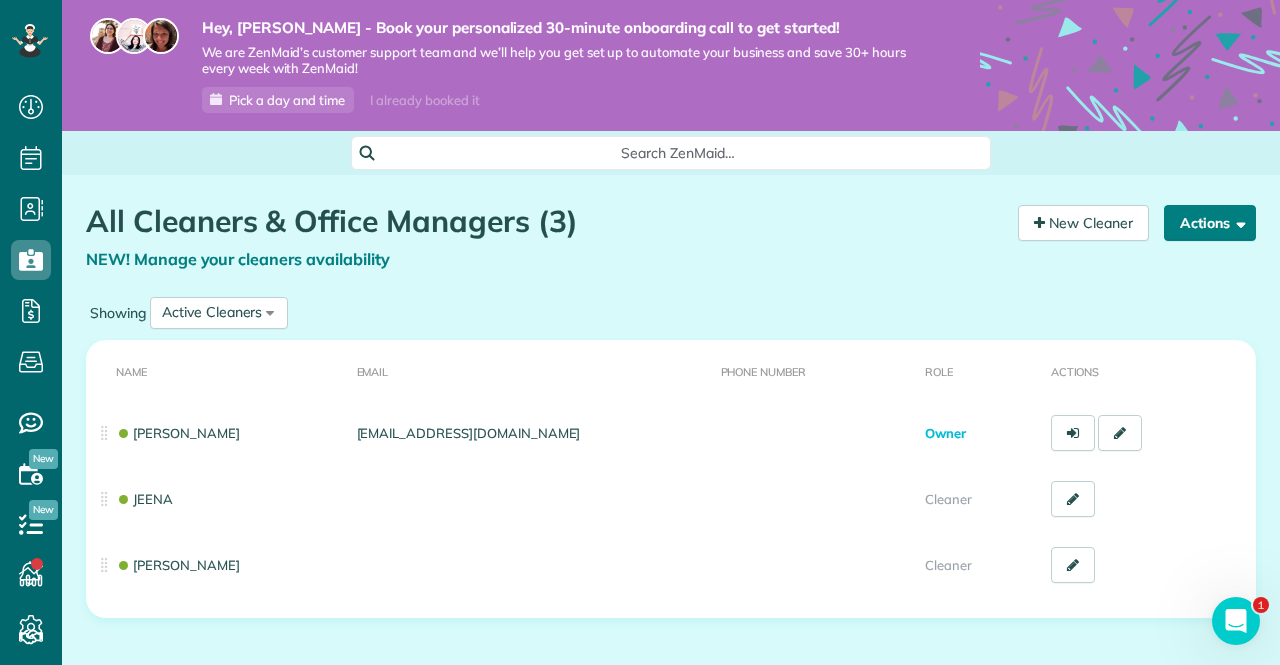 click at bounding box center [1237, 222] 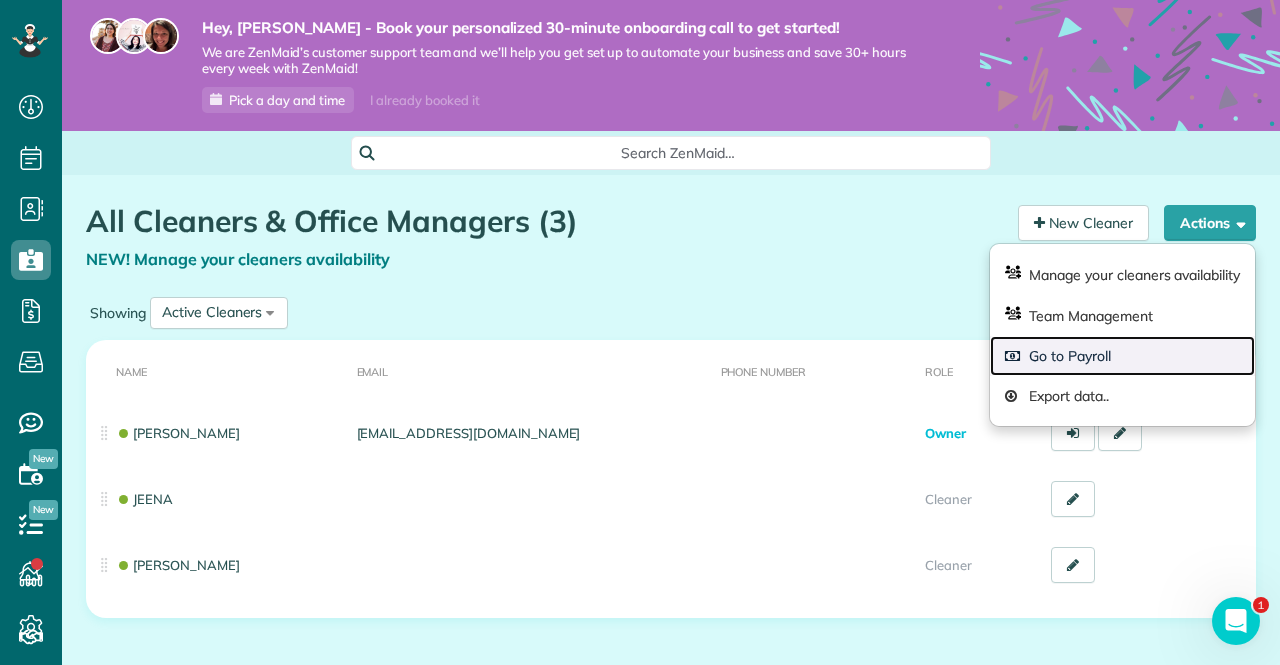 click on "Go to Payroll" at bounding box center (1122, 356) 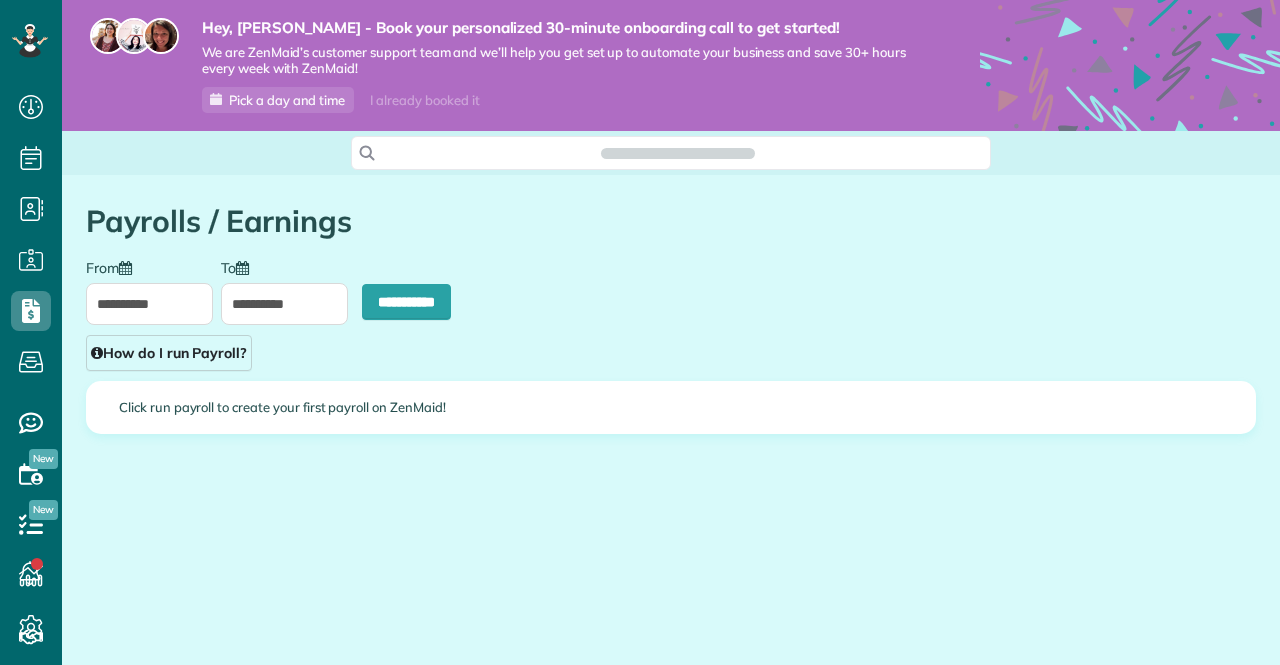 scroll, scrollTop: 0, scrollLeft: 0, axis: both 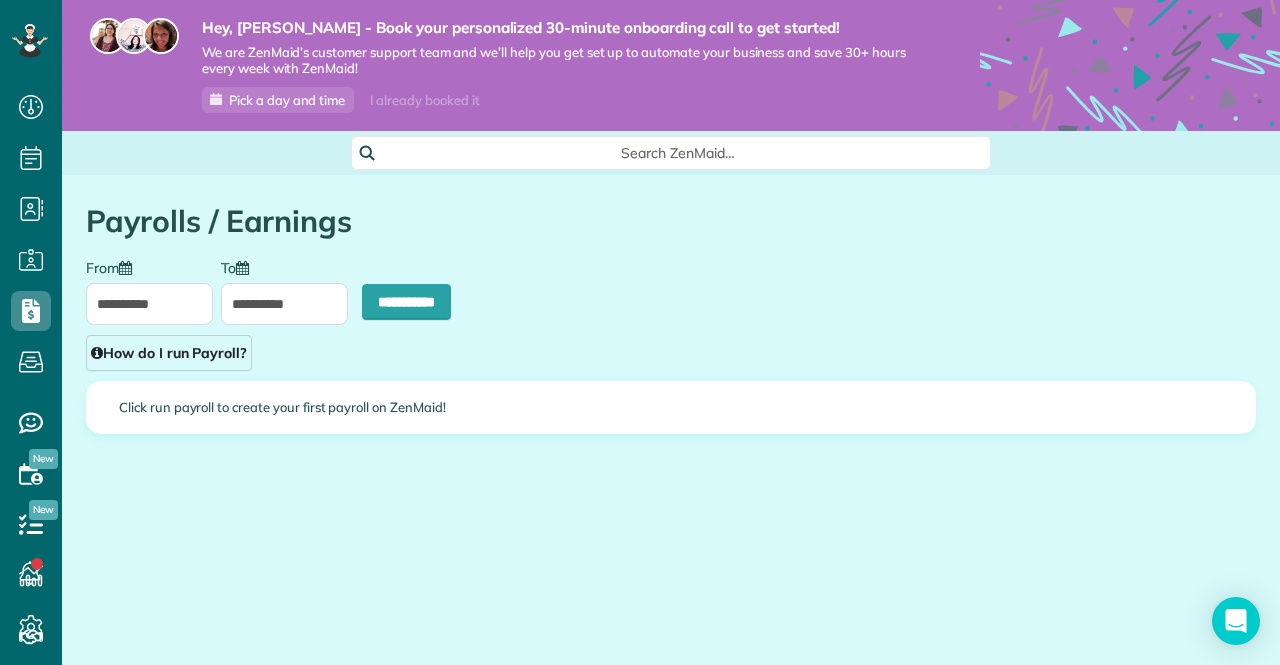 type on "**********" 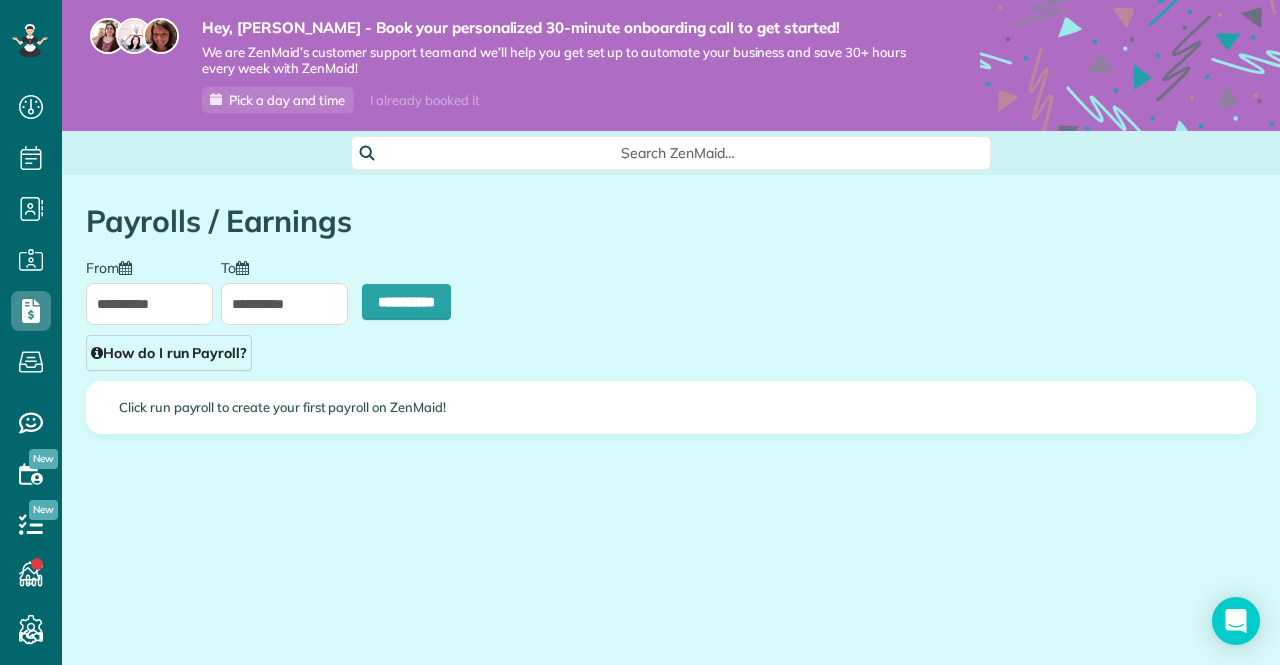 type on "**********" 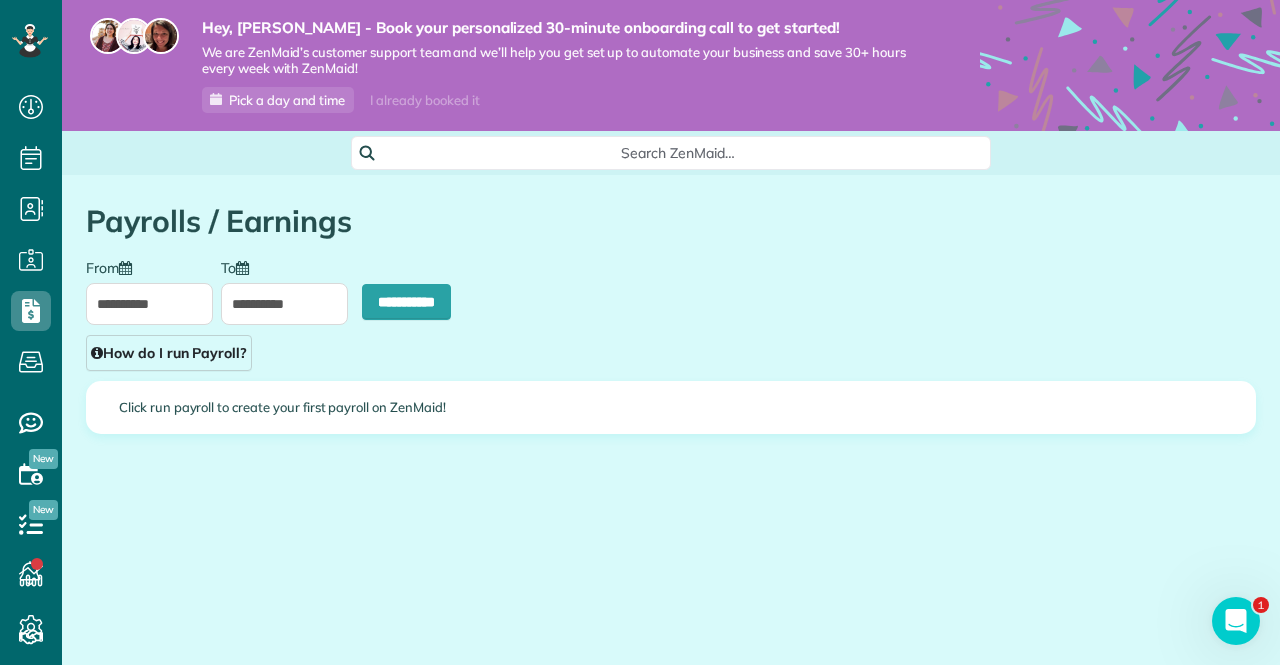 scroll, scrollTop: 0, scrollLeft: 0, axis: both 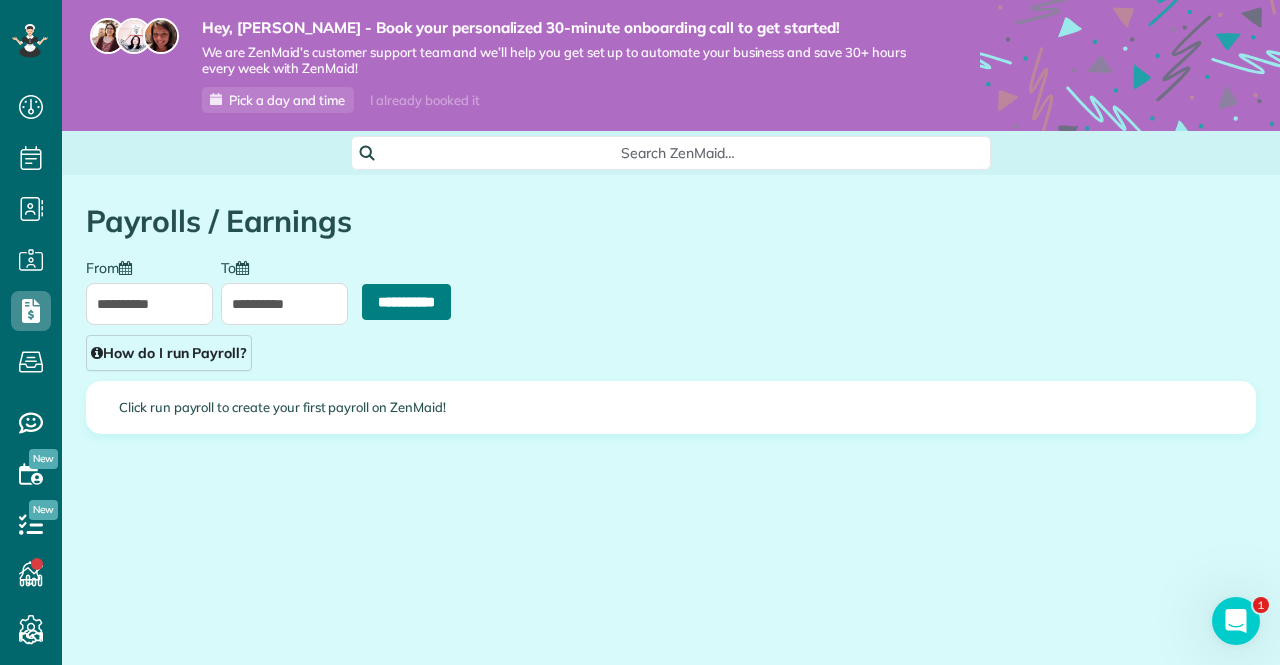 click on "**********" at bounding box center [406, 302] 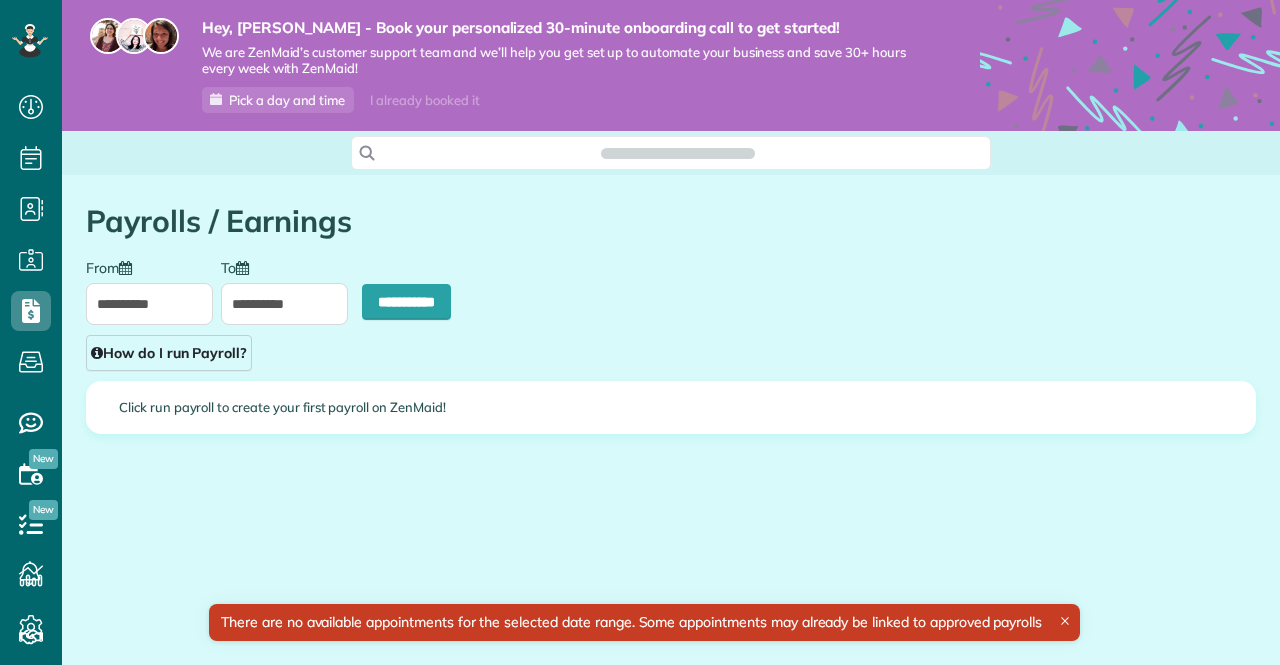 scroll, scrollTop: 0, scrollLeft: 0, axis: both 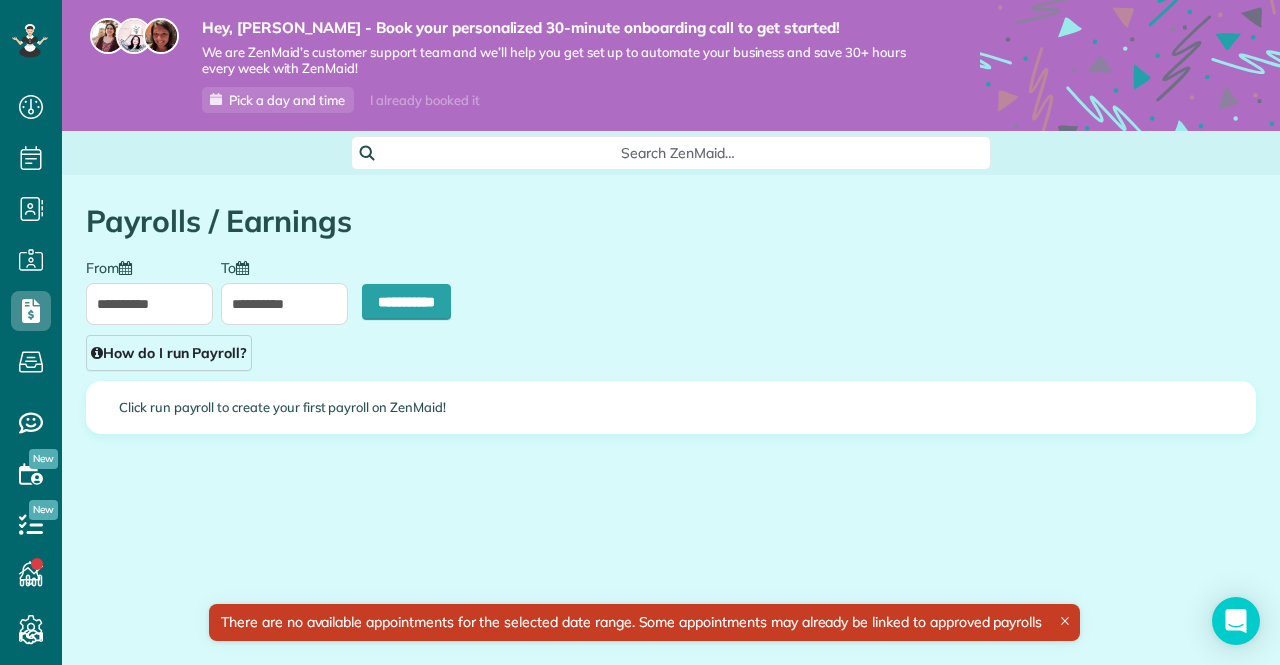 type on "**********" 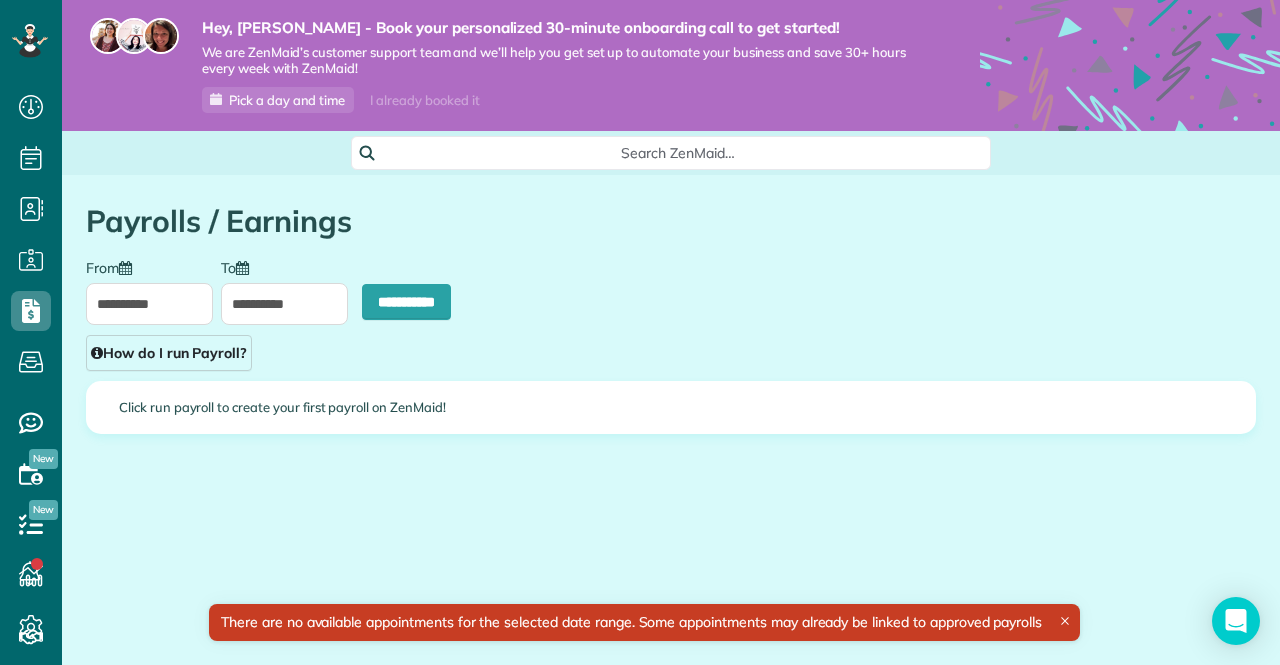 type on "**********" 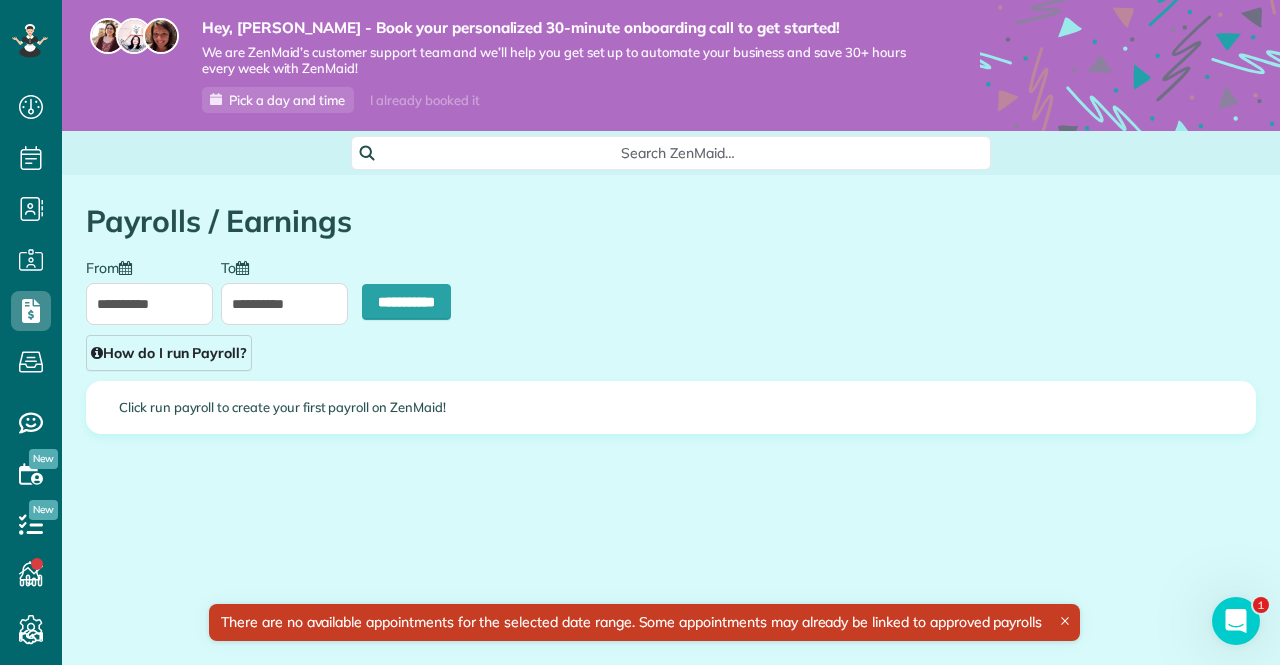 scroll, scrollTop: 0, scrollLeft: 0, axis: both 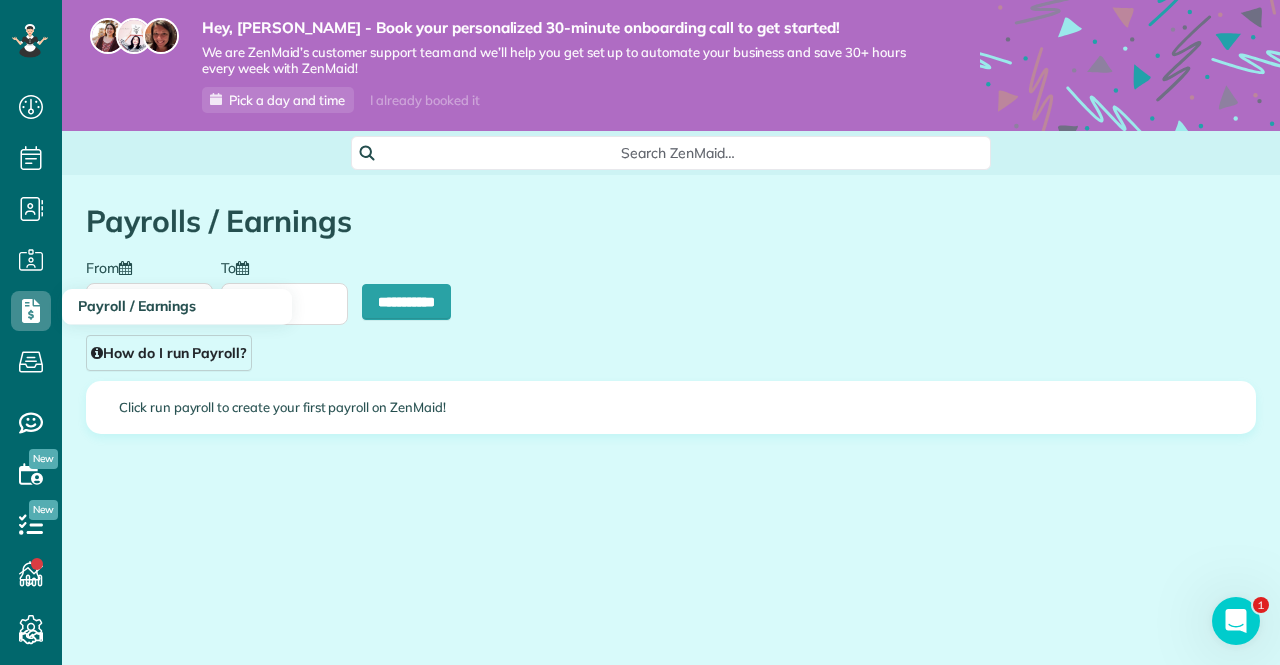 click on "Payroll / Earnings" at bounding box center (137, 306) 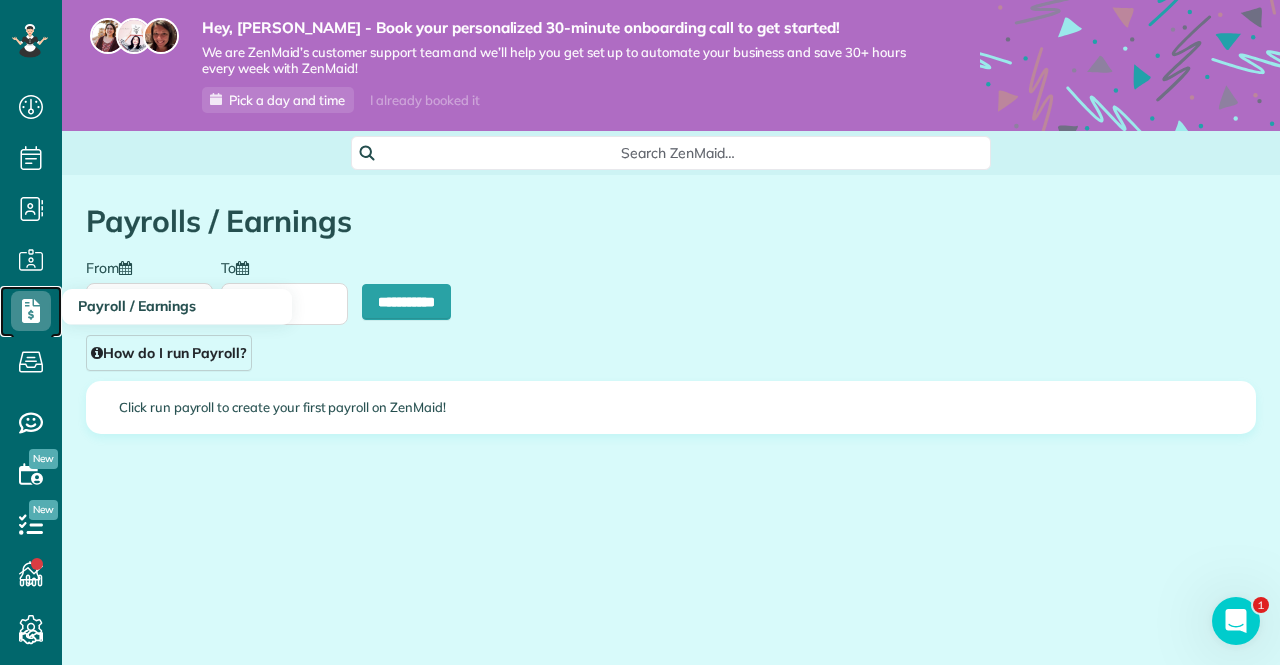click 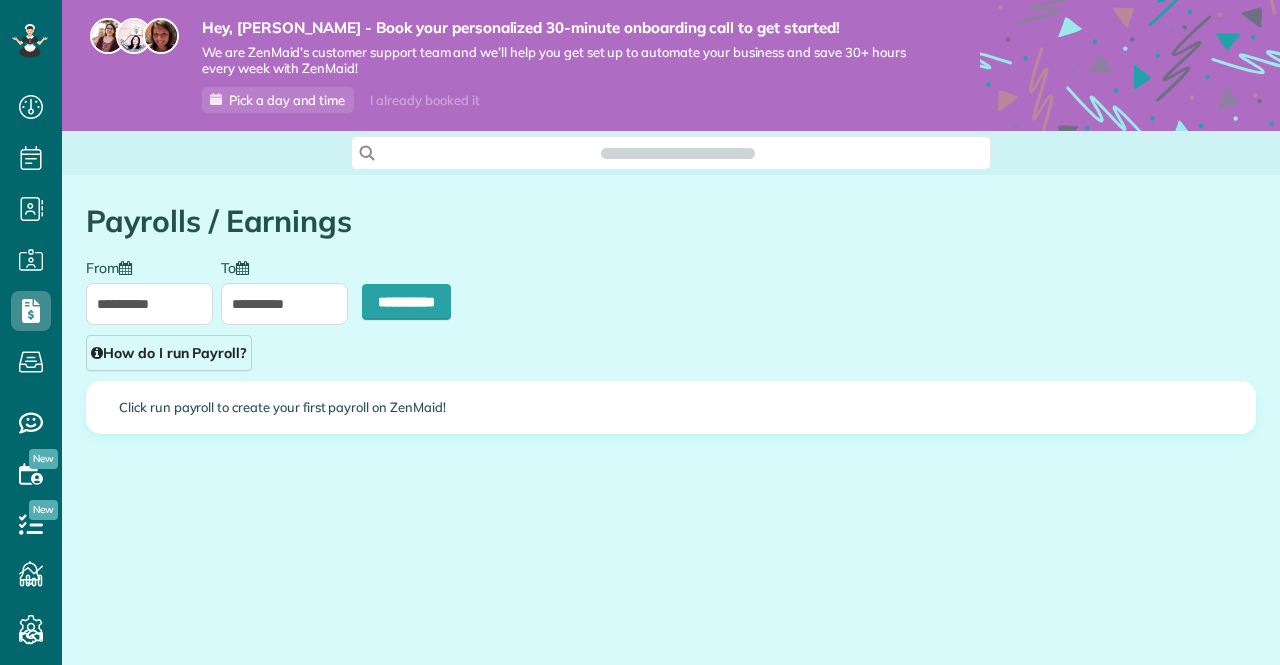 scroll, scrollTop: 0, scrollLeft: 0, axis: both 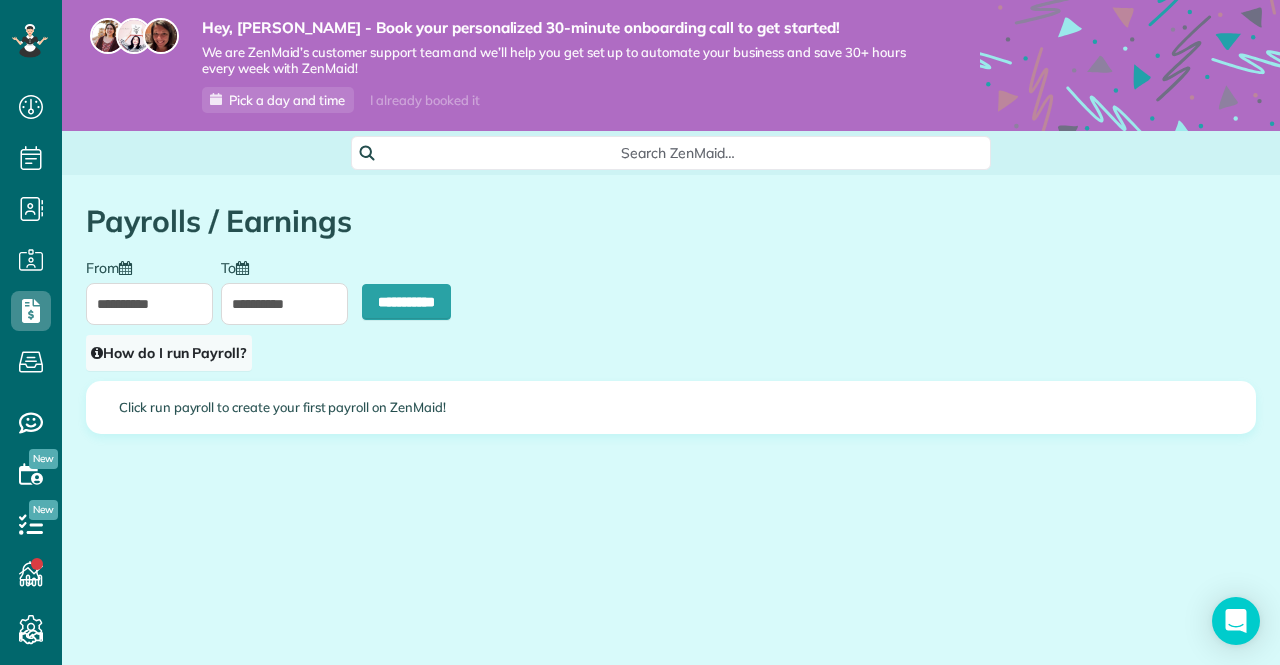type on "**********" 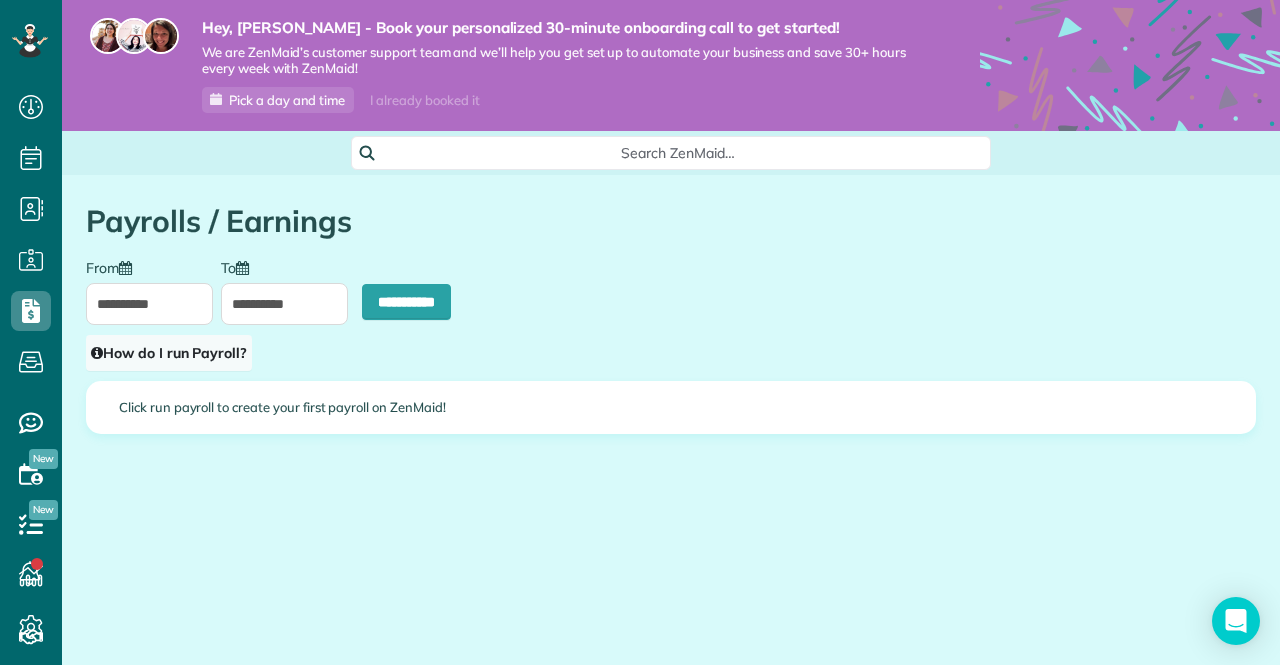 type on "**********" 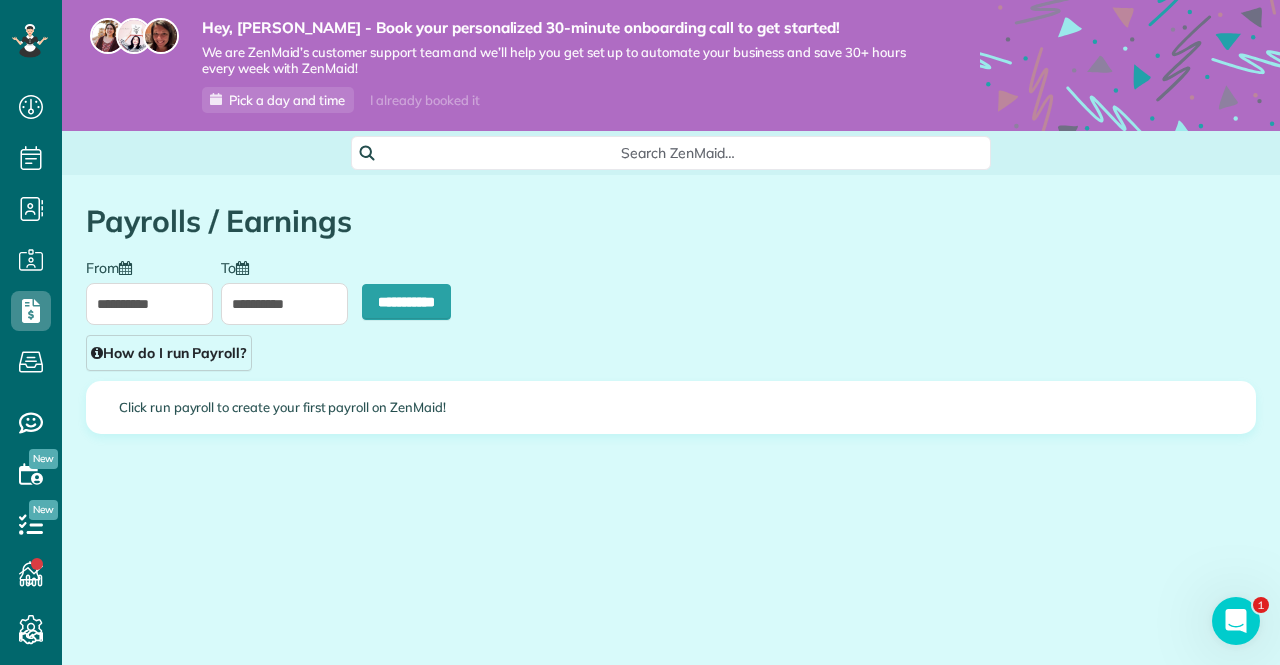 scroll, scrollTop: 0, scrollLeft: 0, axis: both 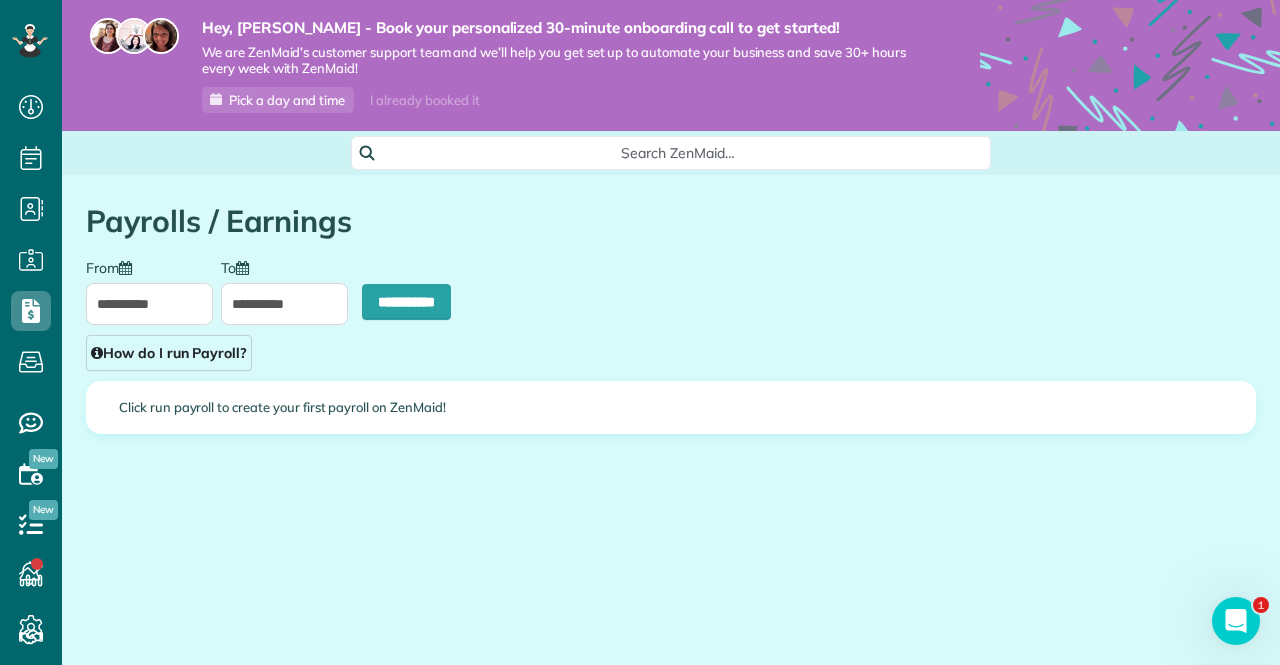click on "**********" at bounding box center [149, 304] 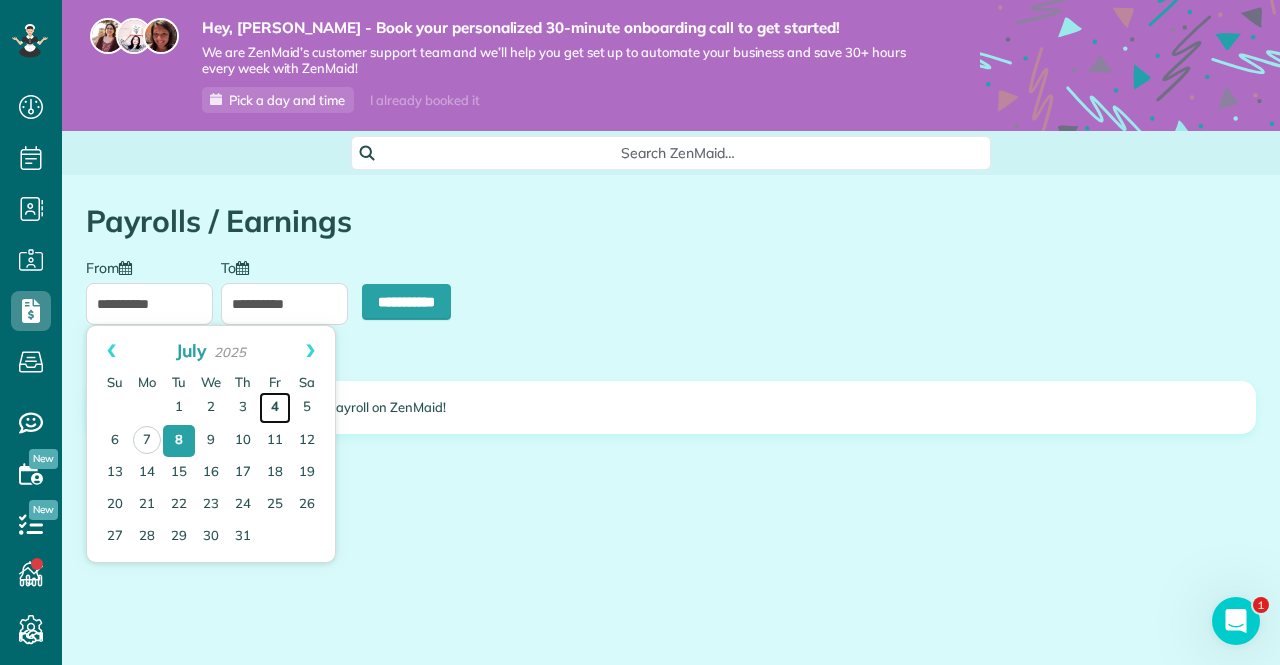 click on "4" at bounding box center [275, 408] 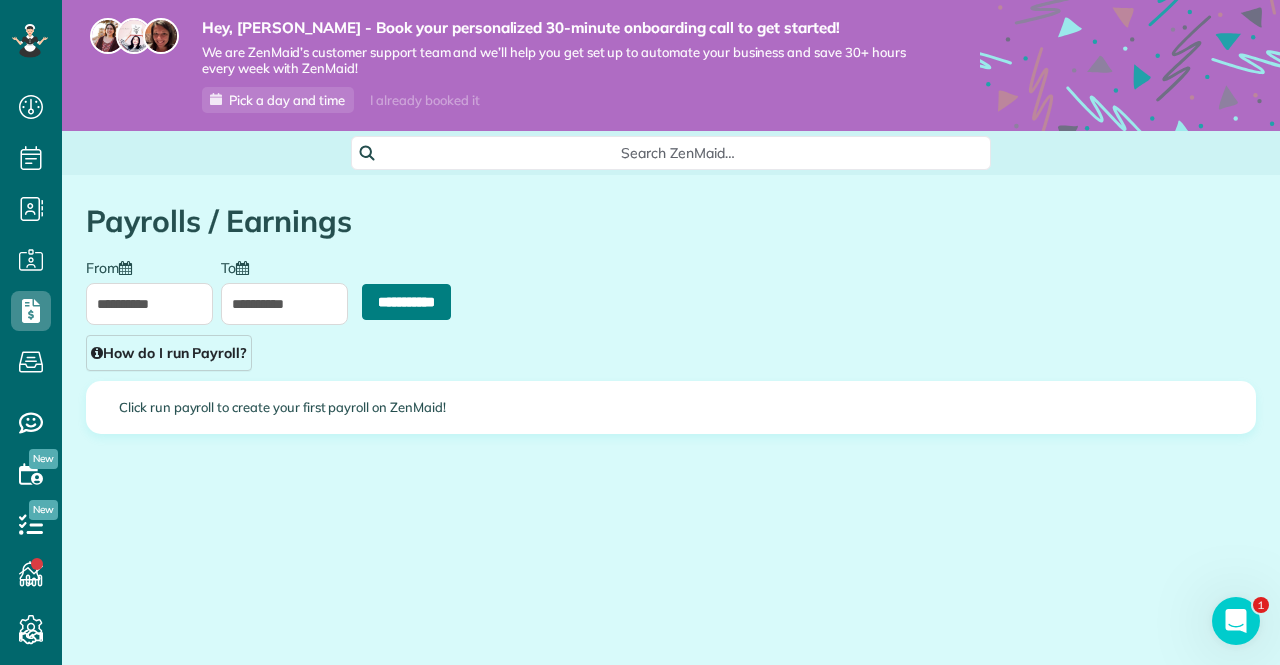 click on "**********" at bounding box center [406, 302] 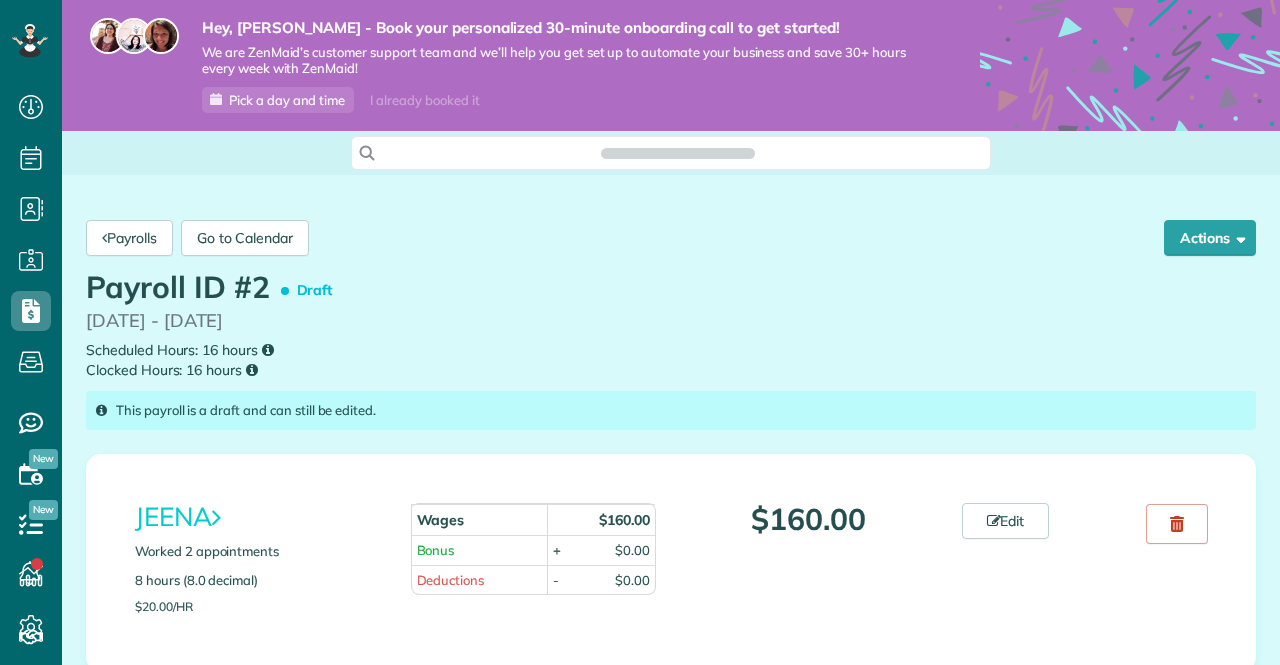 scroll, scrollTop: 0, scrollLeft: 0, axis: both 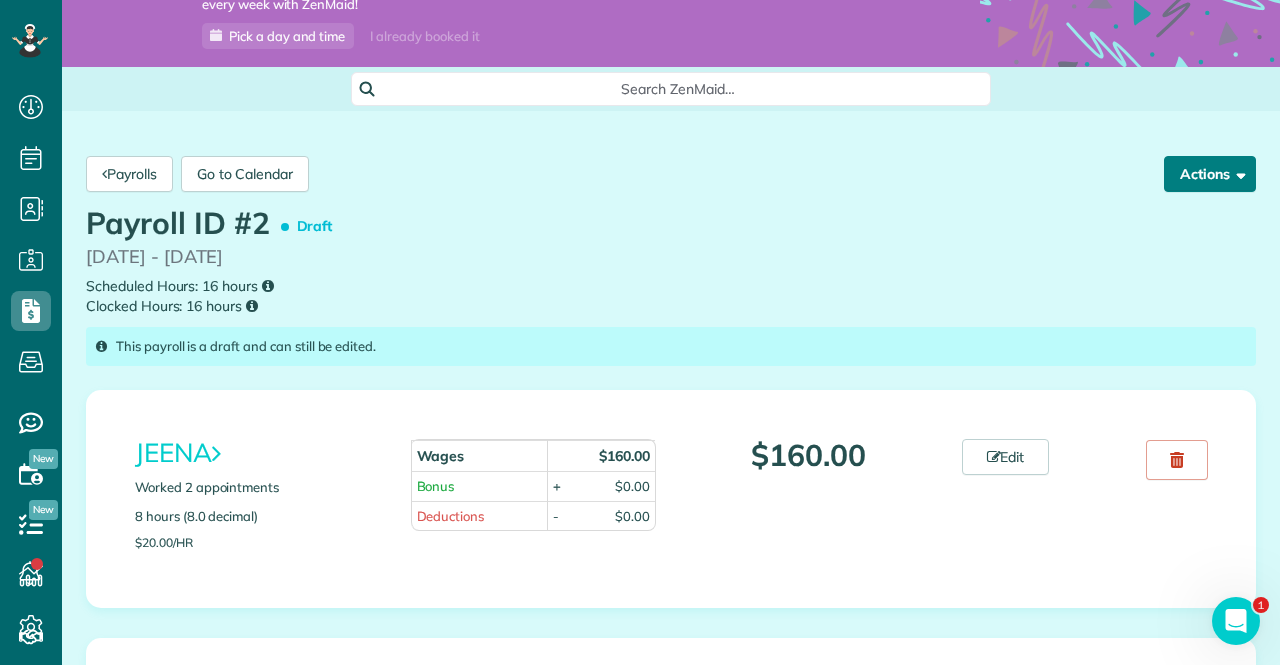 click on "Actions" at bounding box center (1210, 174) 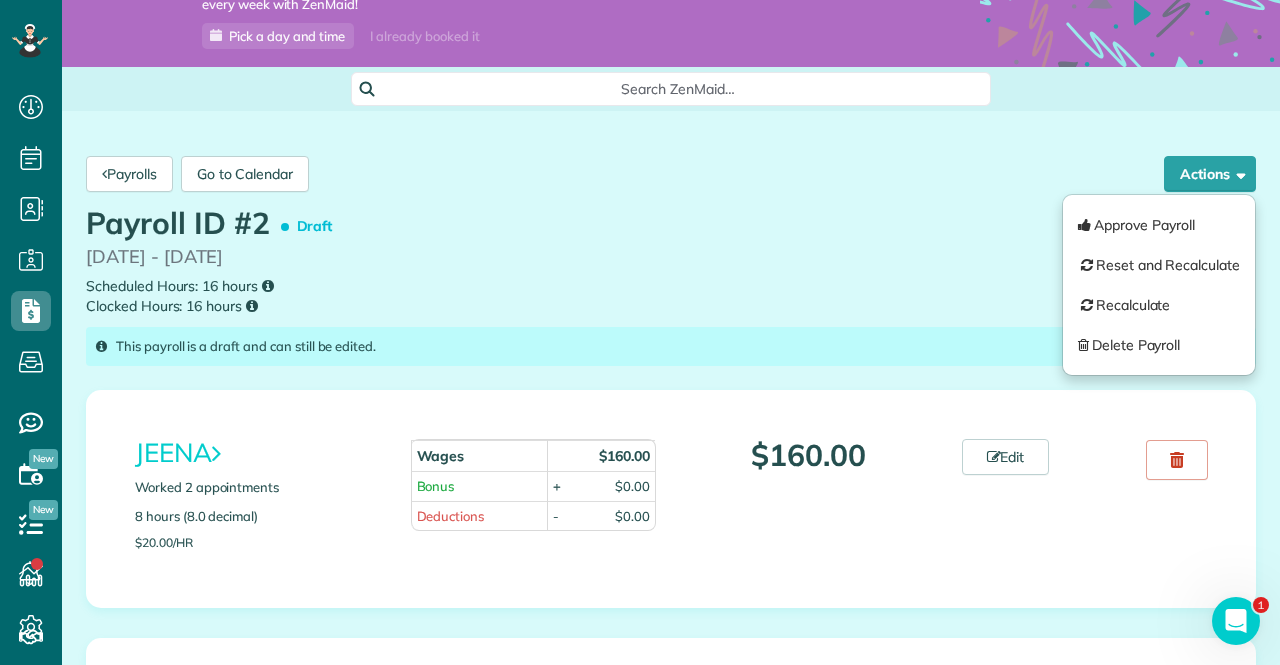click on "Payroll ID #2
Draft
07/04/2025 - 07/15/2025
Scheduled Hours: 16 hours
Clocked Hours:  16 hours" at bounding box center (671, 262) 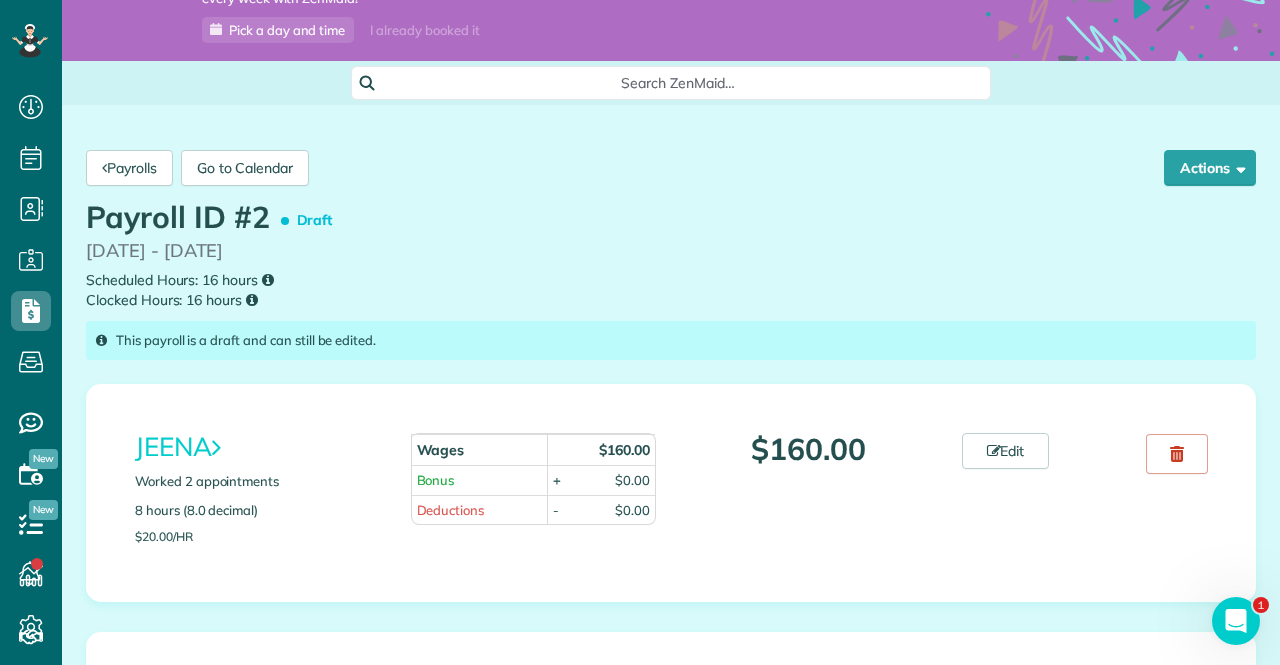 scroll, scrollTop: 64, scrollLeft: 0, axis: vertical 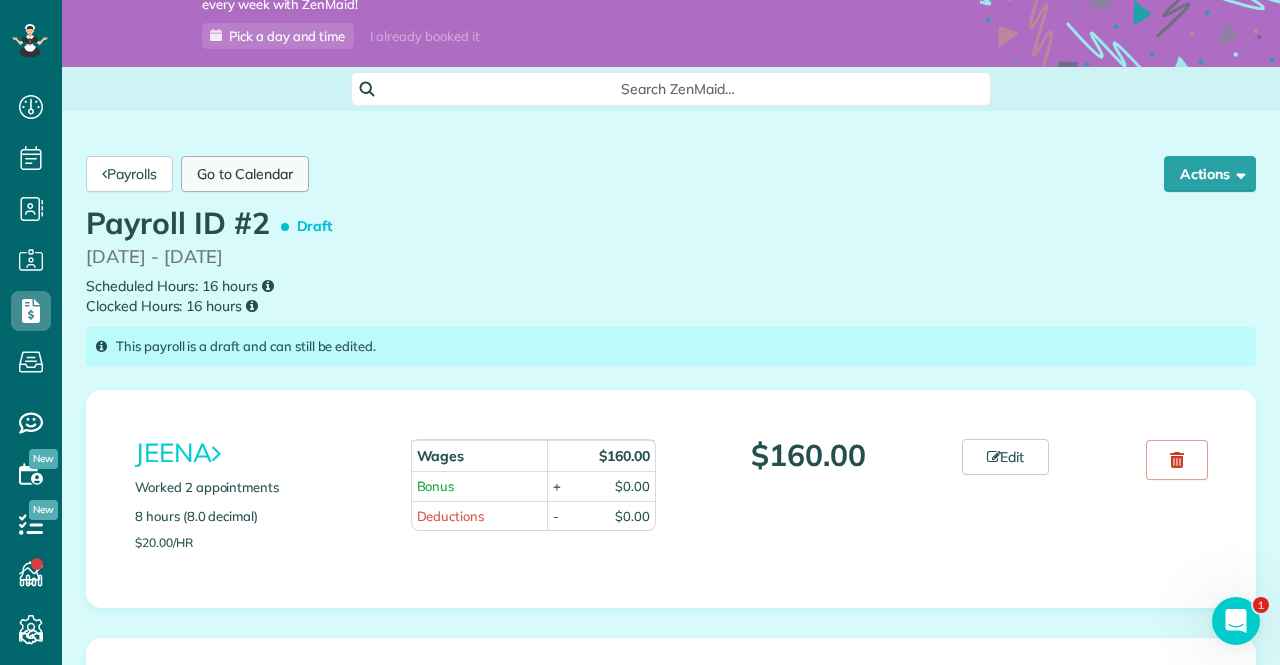 click on "Go to Calendar" at bounding box center [245, 174] 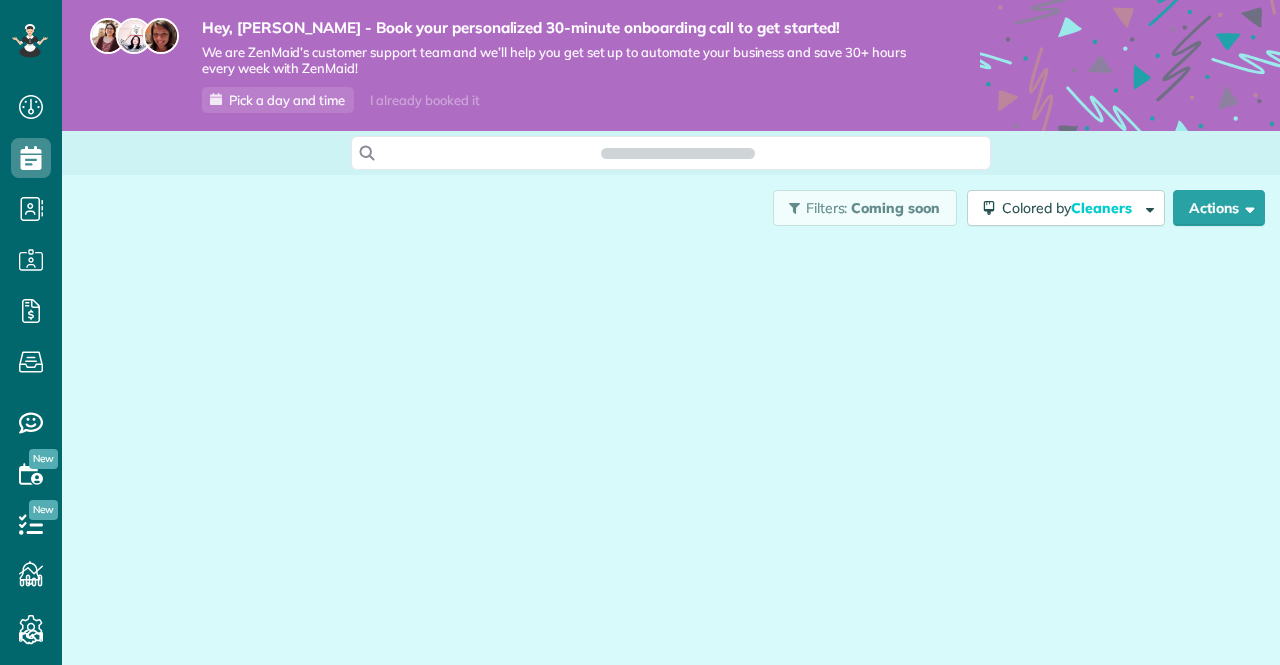 scroll, scrollTop: 0, scrollLeft: 0, axis: both 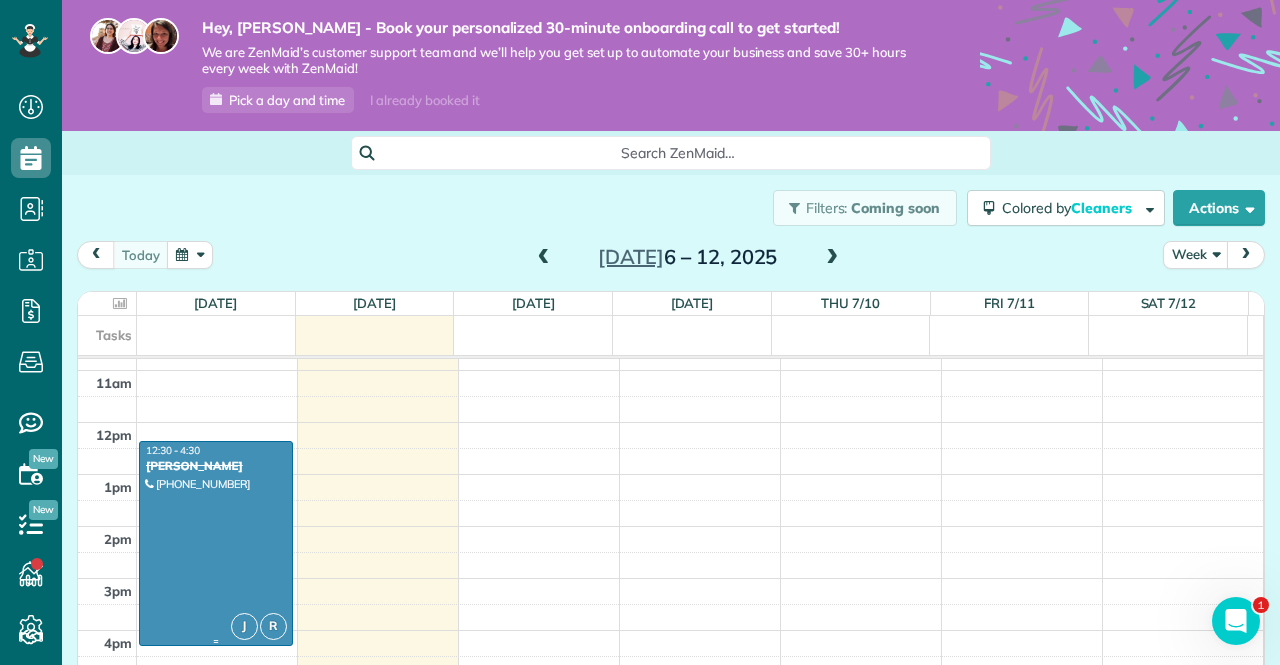 click at bounding box center (216, 543) 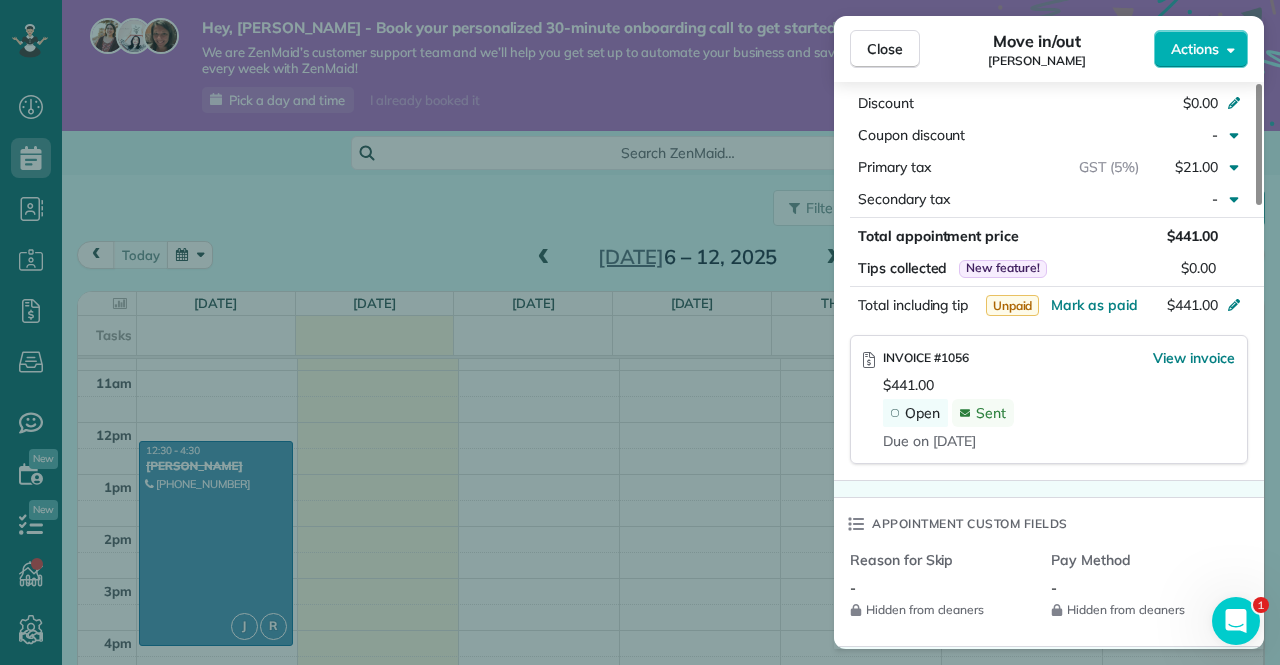 scroll, scrollTop: 1200, scrollLeft: 0, axis: vertical 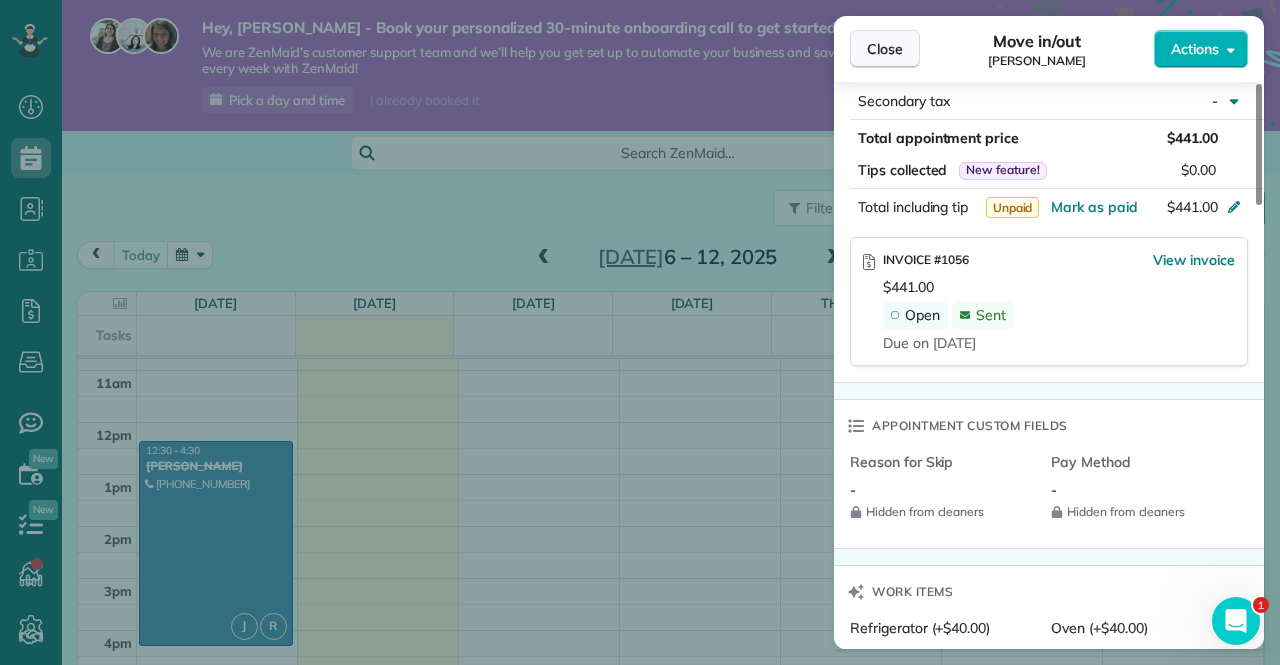 click on "Close" at bounding box center (885, 49) 